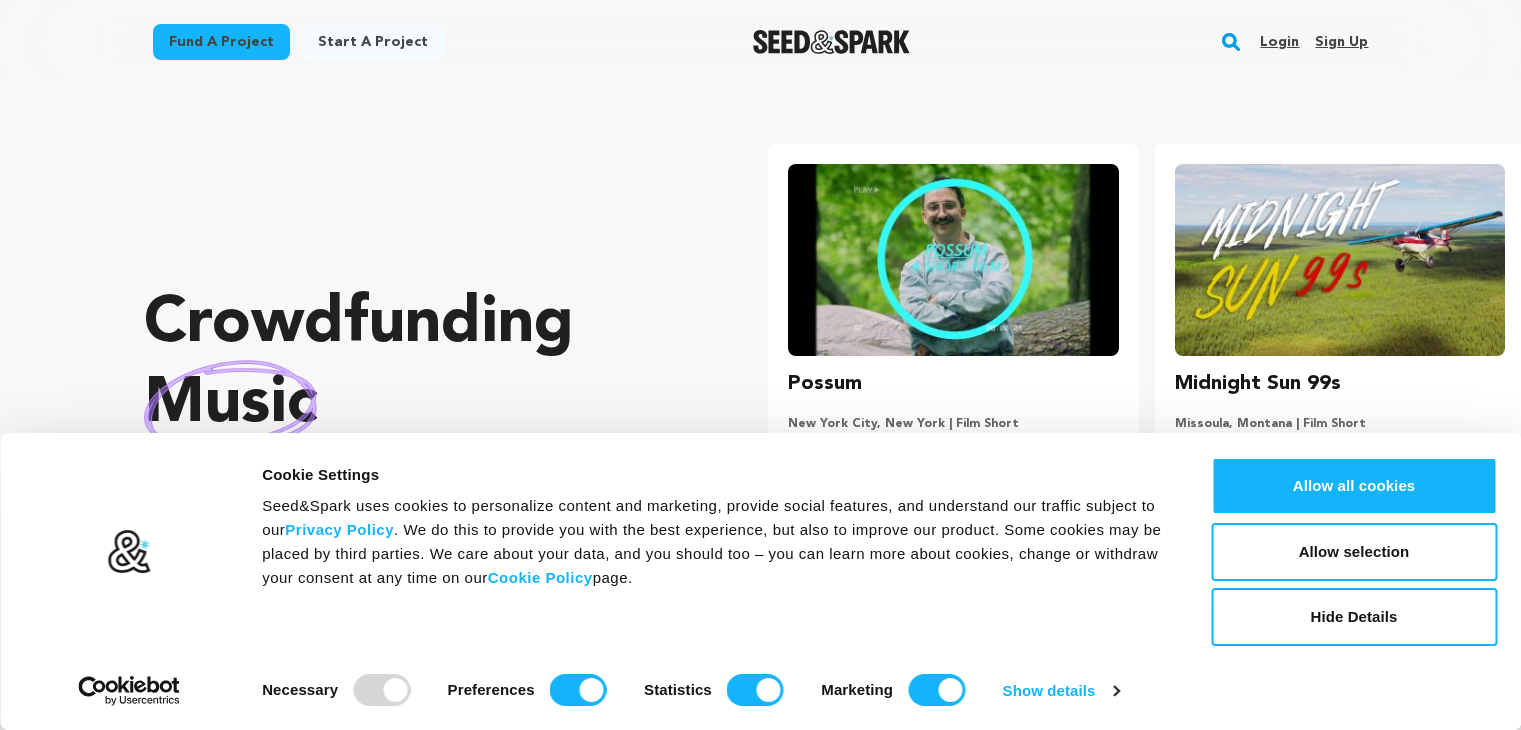 scroll, scrollTop: 0, scrollLeft: 0, axis: both 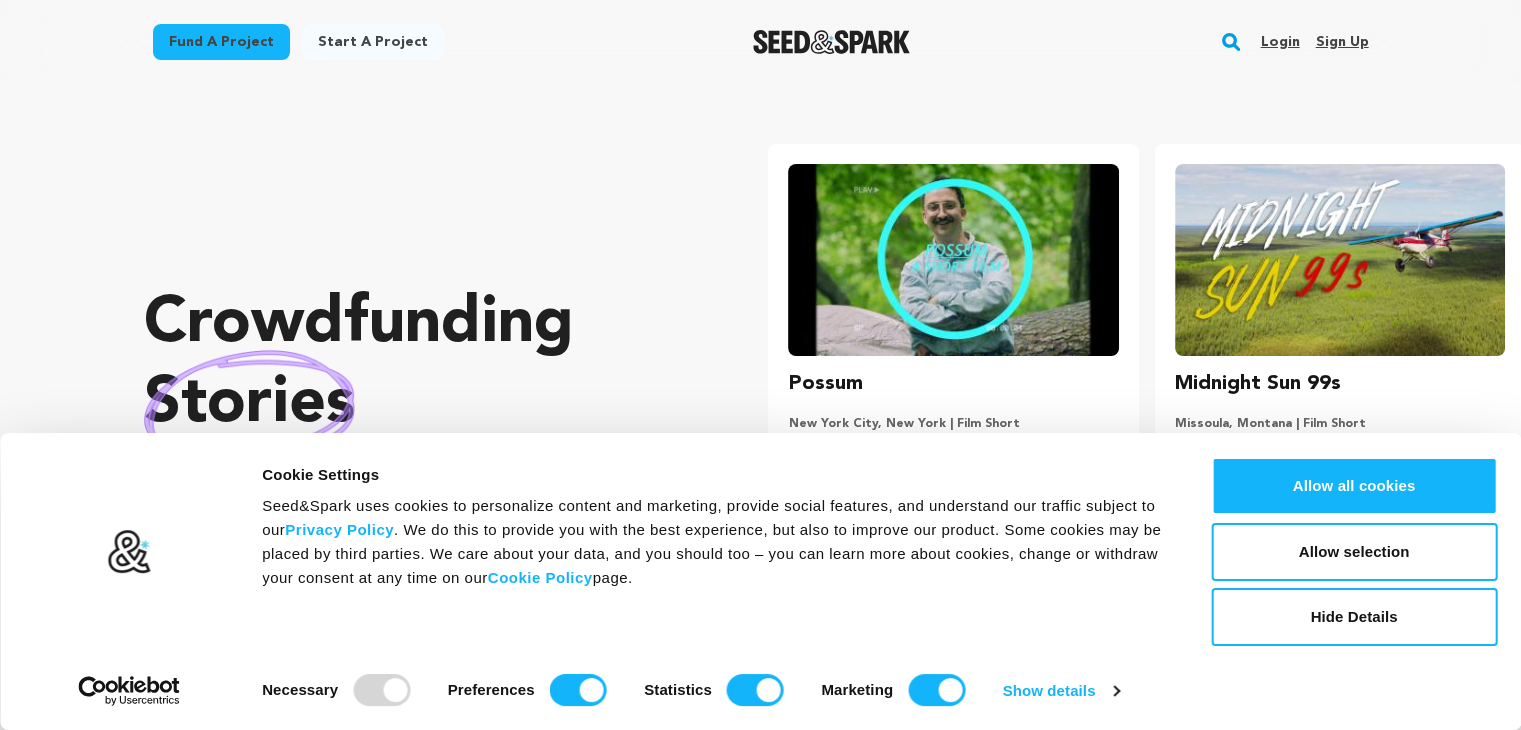 click on "Sign up" at bounding box center (1341, 42) 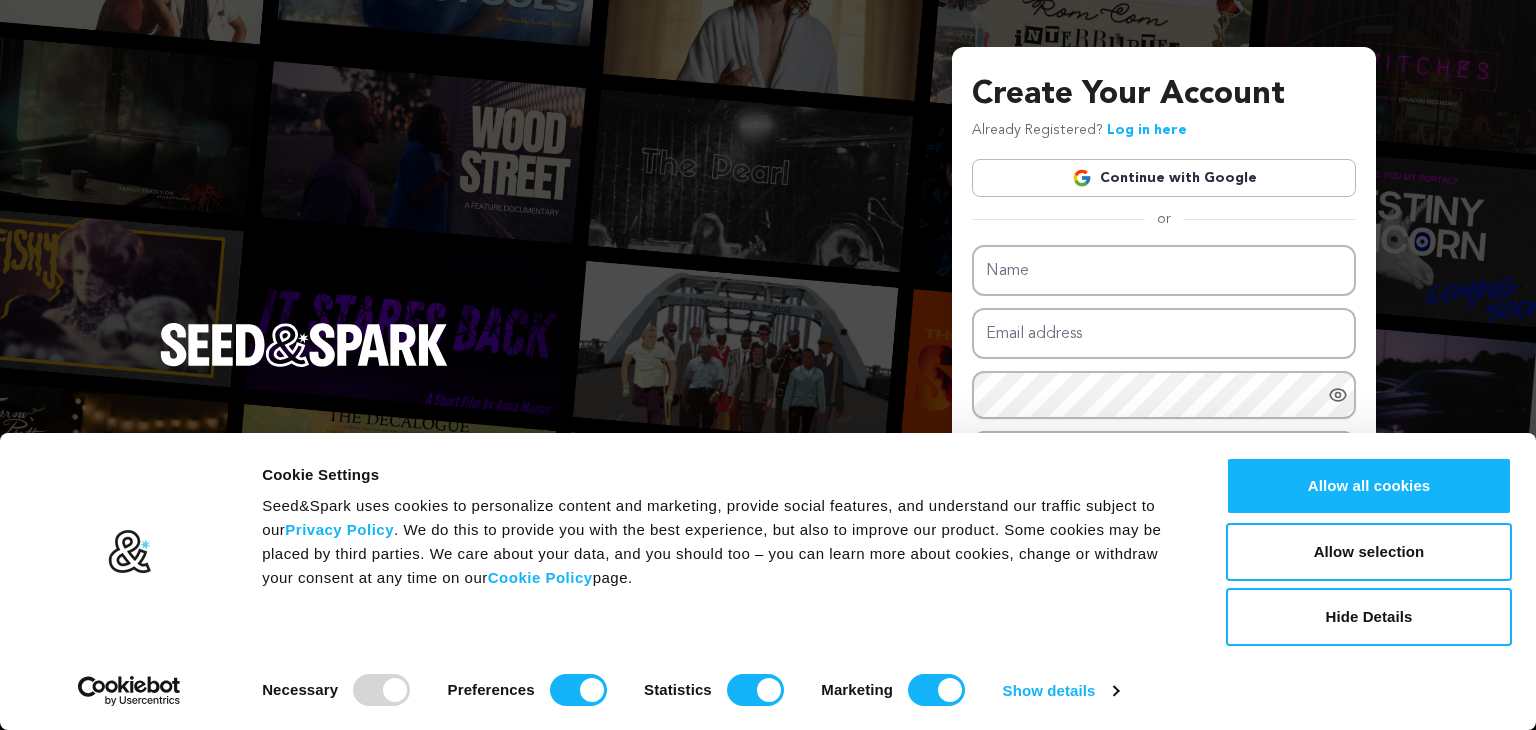scroll, scrollTop: 0, scrollLeft: 0, axis: both 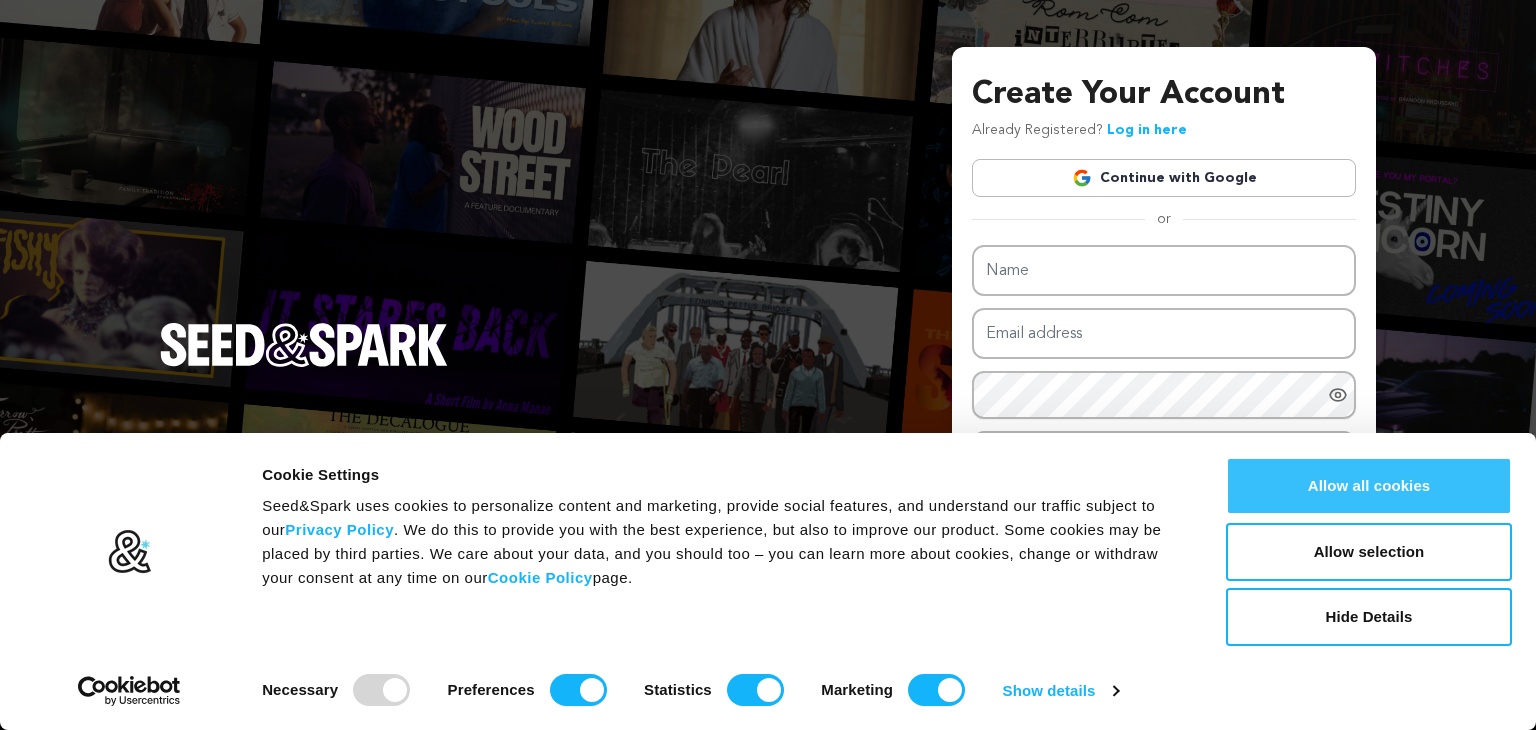 click on "Allow all cookies" at bounding box center [1369, 486] 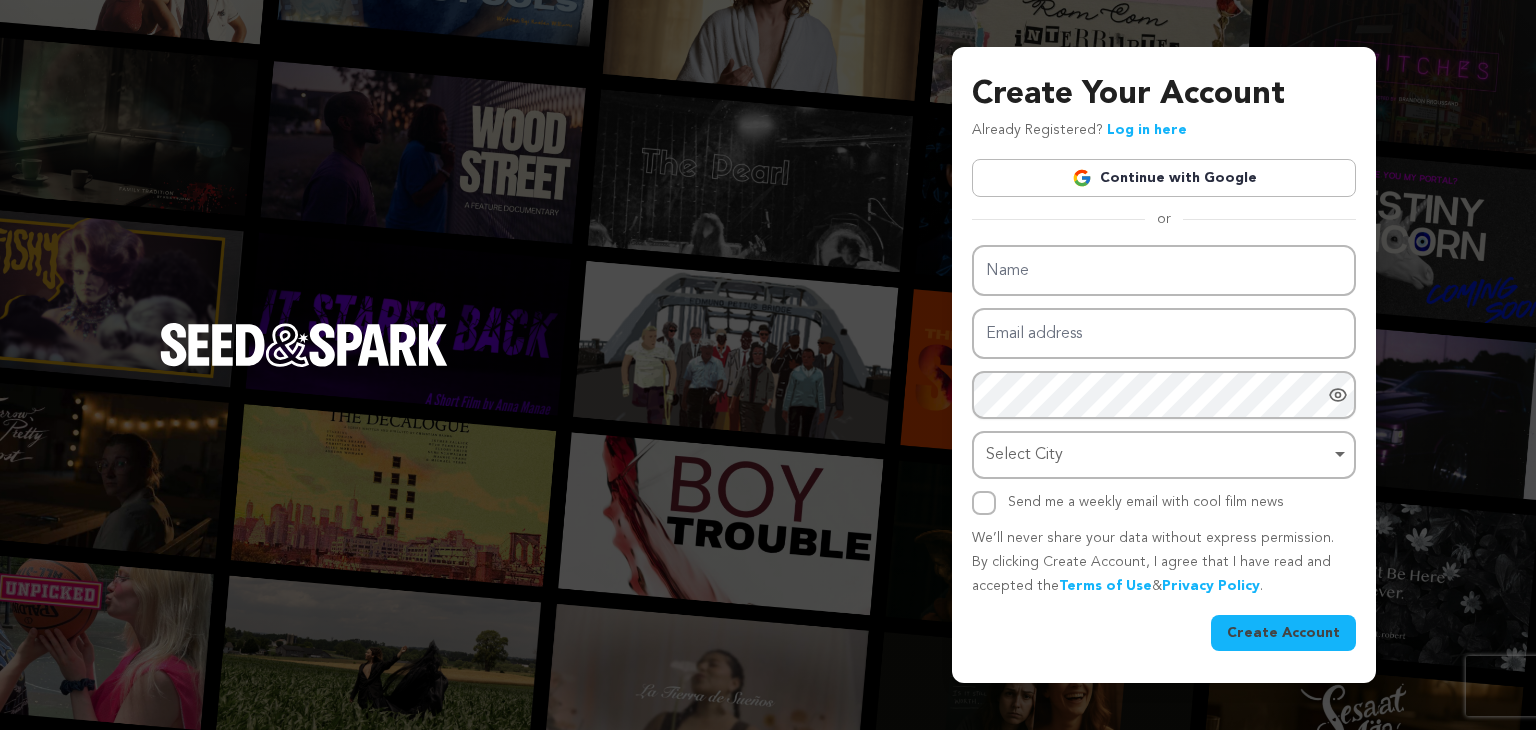 click on "Continue with Google" at bounding box center (1164, 178) 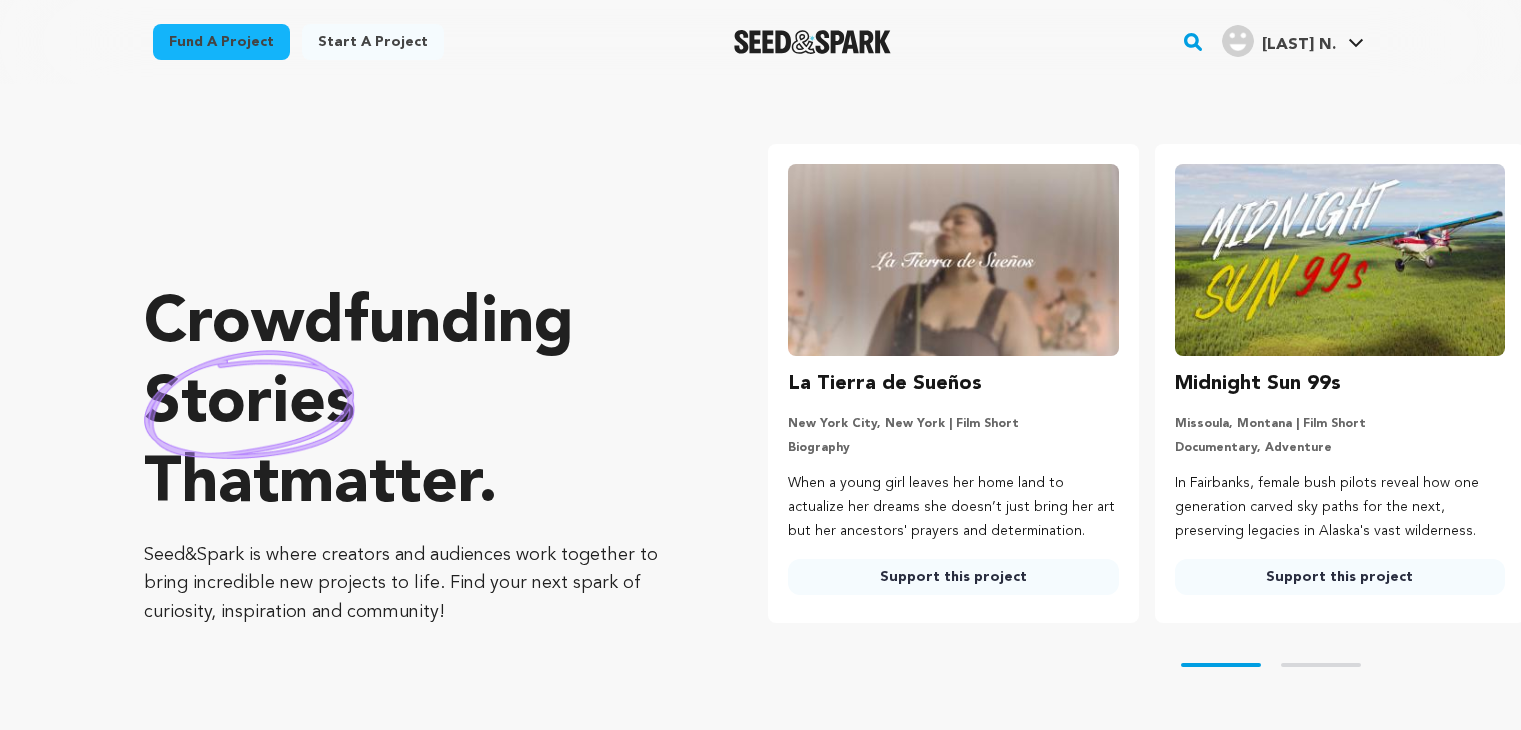 scroll, scrollTop: 0, scrollLeft: 0, axis: both 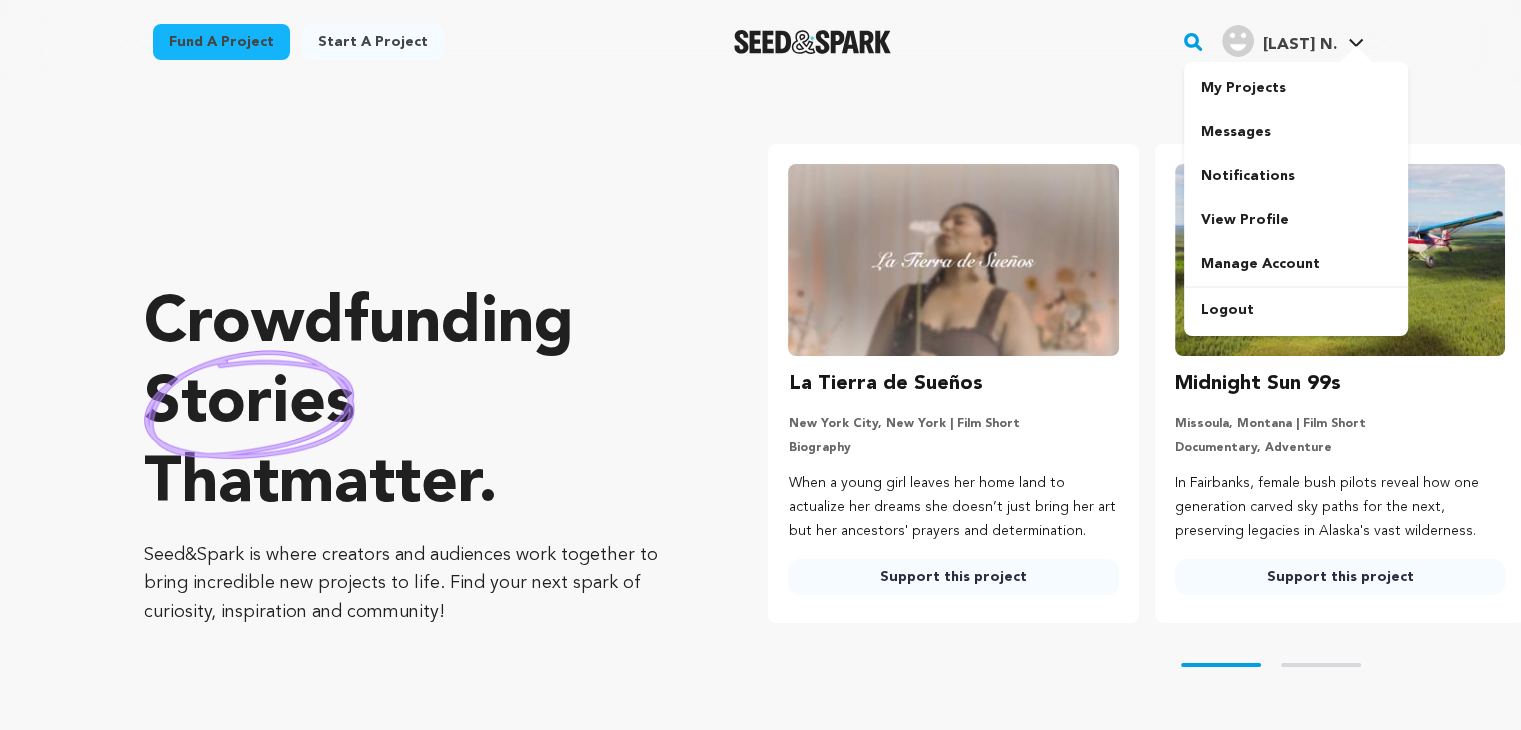 click on "Buchana N.
Buchana N." at bounding box center [1293, 39] 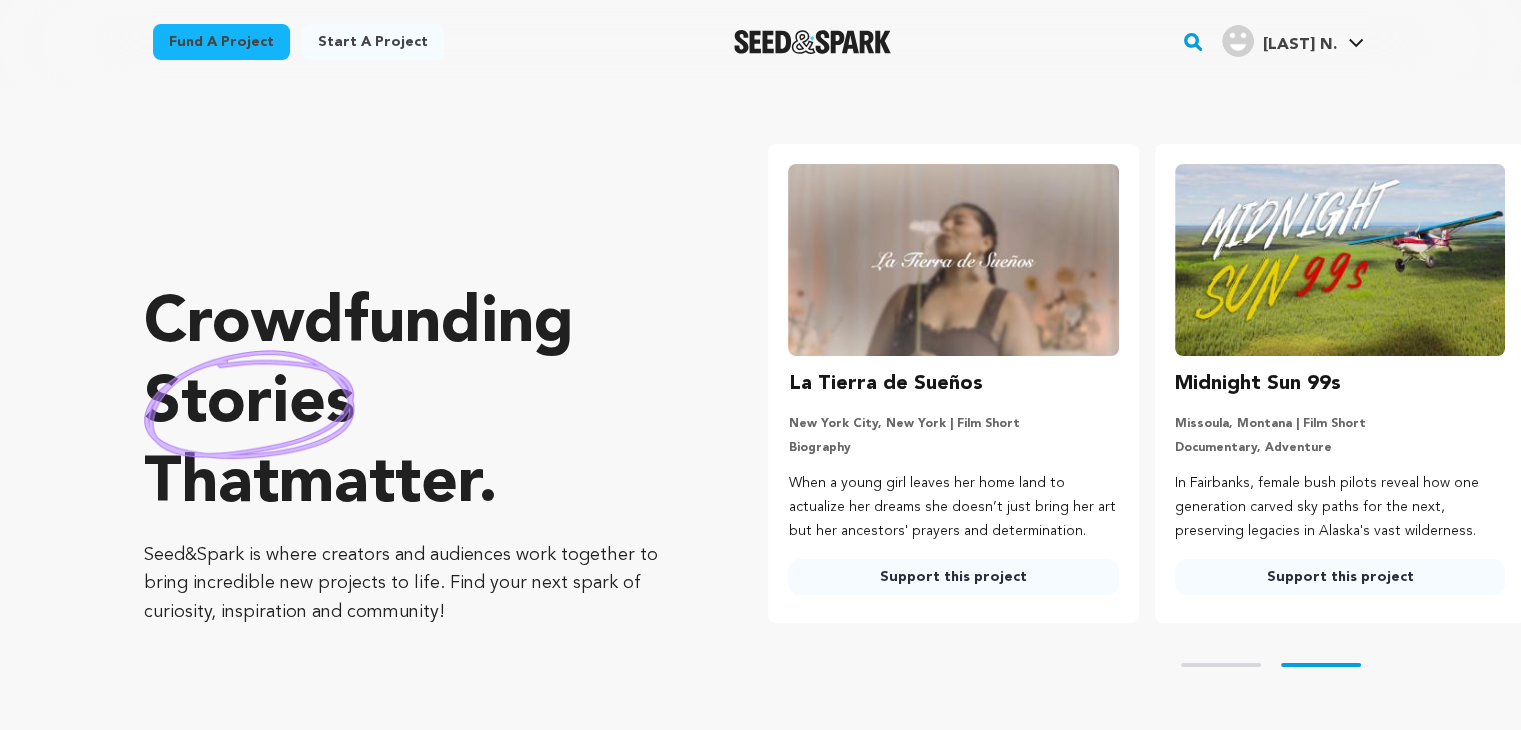 click on "[LAST] [INITIAL]." at bounding box center [1299, 45] 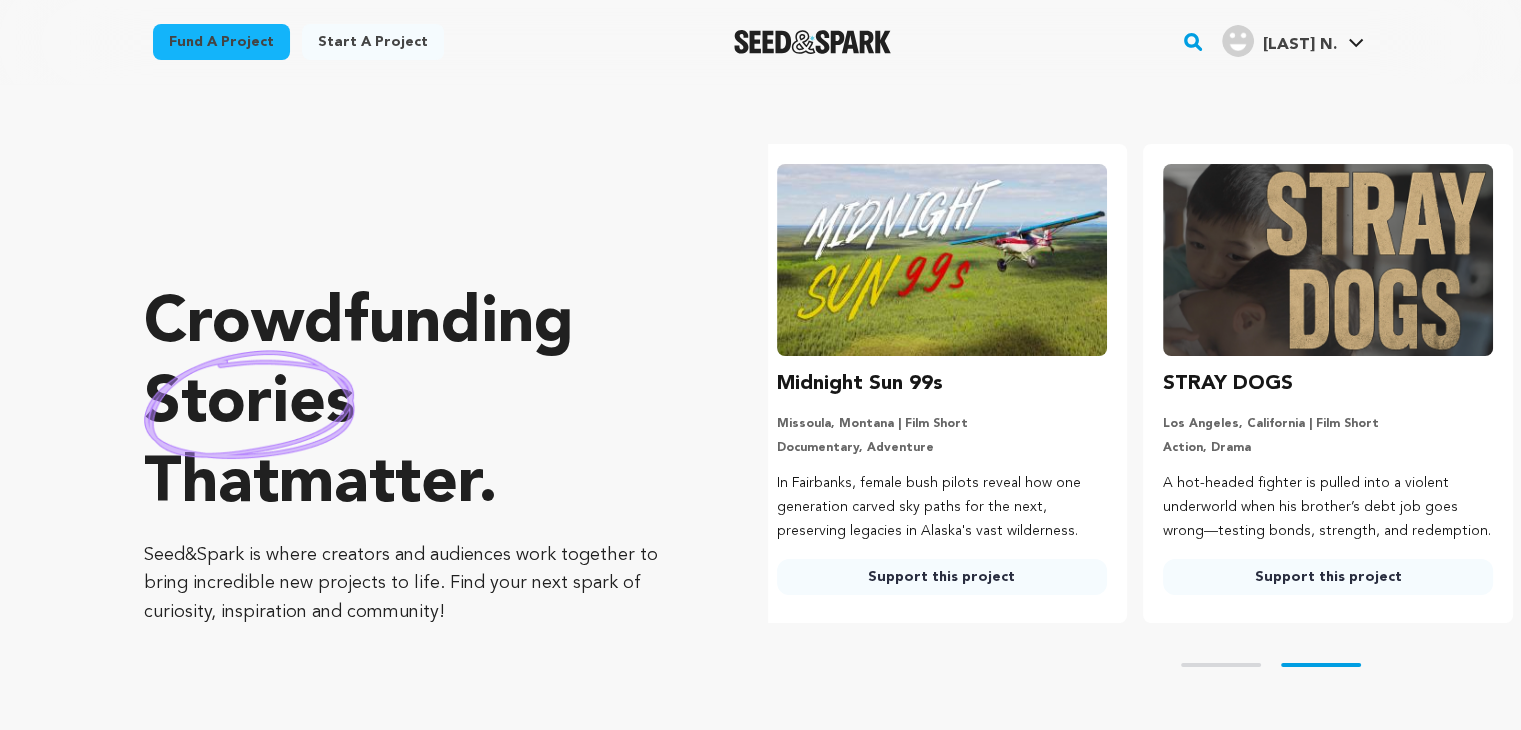 scroll, scrollTop: 0, scrollLeft: 401, axis: horizontal 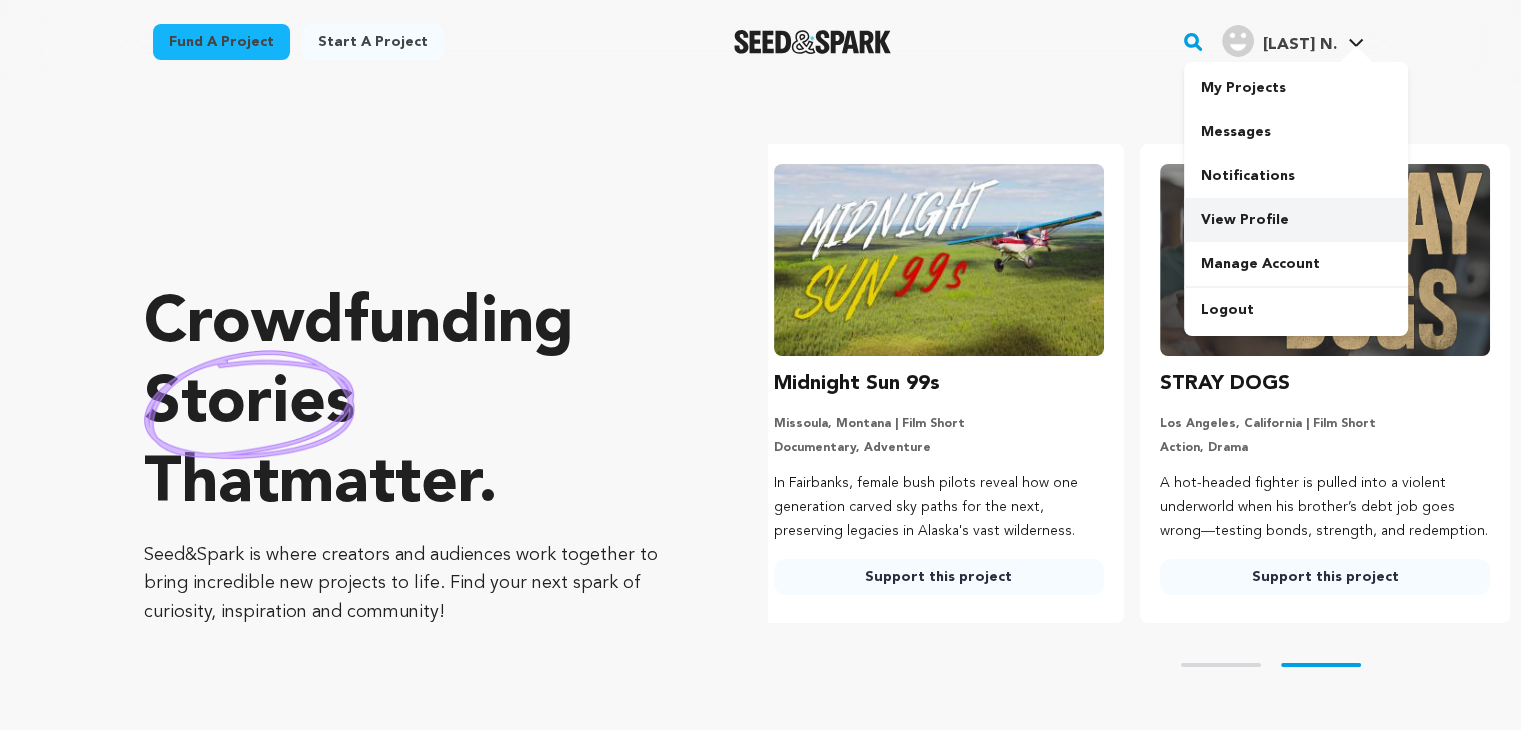 click on "View Profile" at bounding box center (1296, 220) 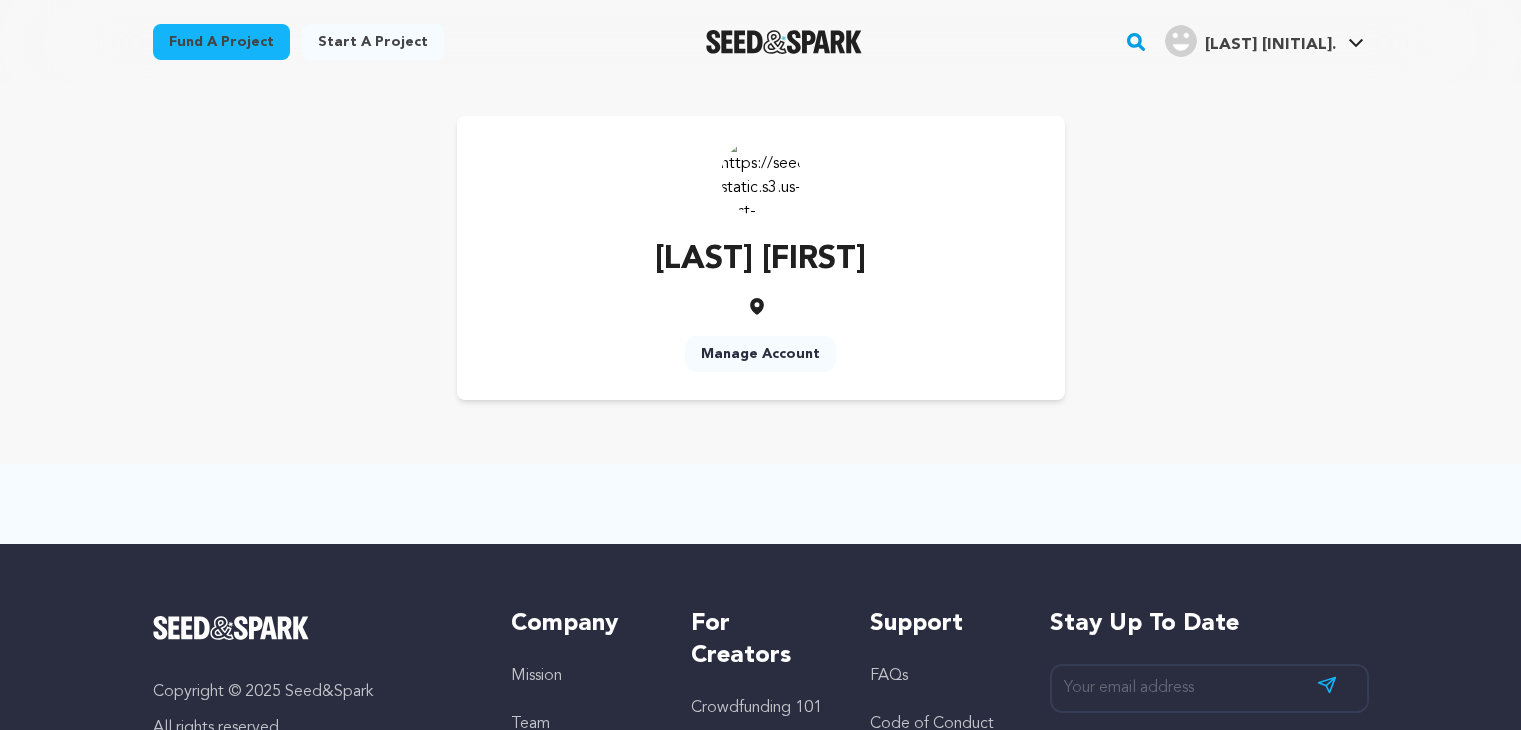 scroll, scrollTop: 0, scrollLeft: 0, axis: both 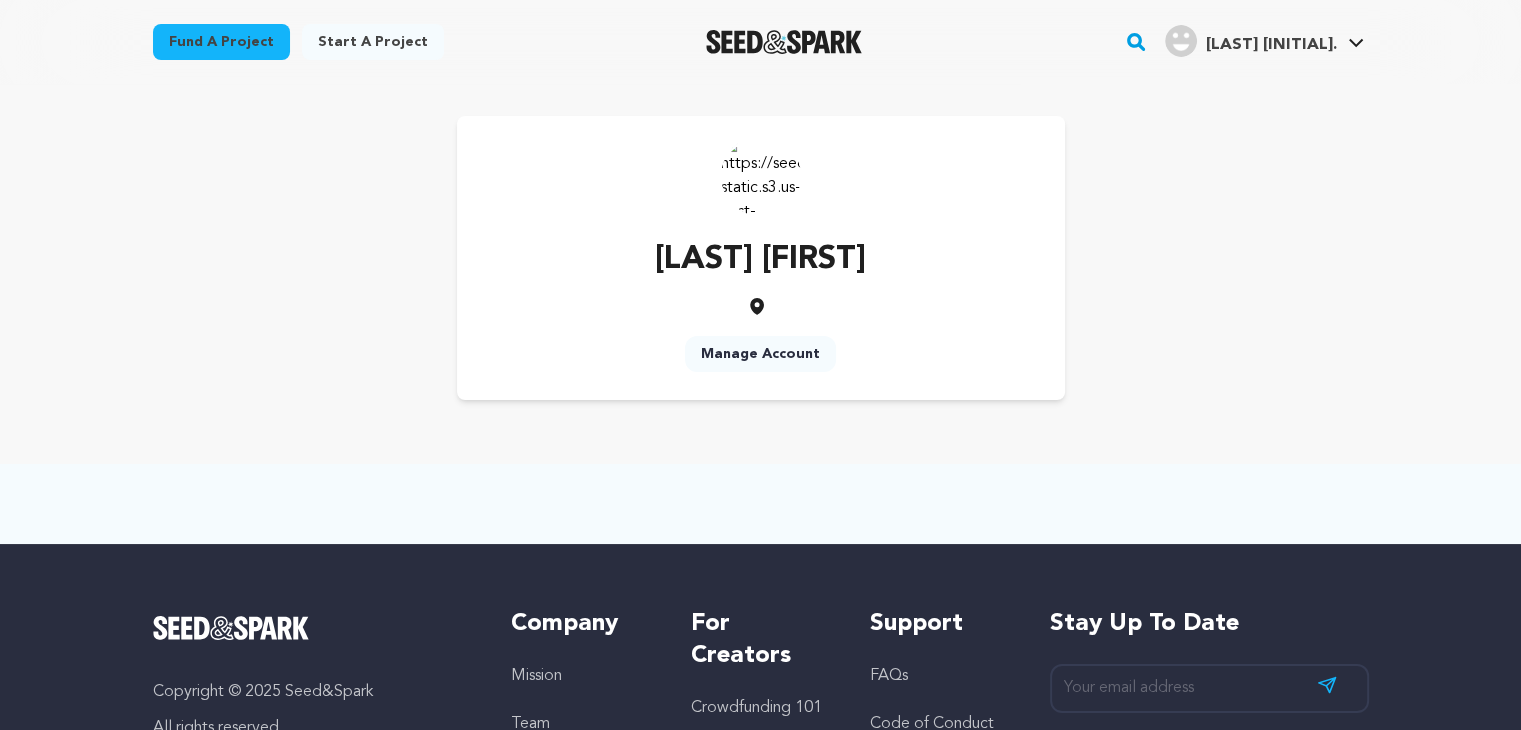 click on "Manage Account" at bounding box center (760, 354) 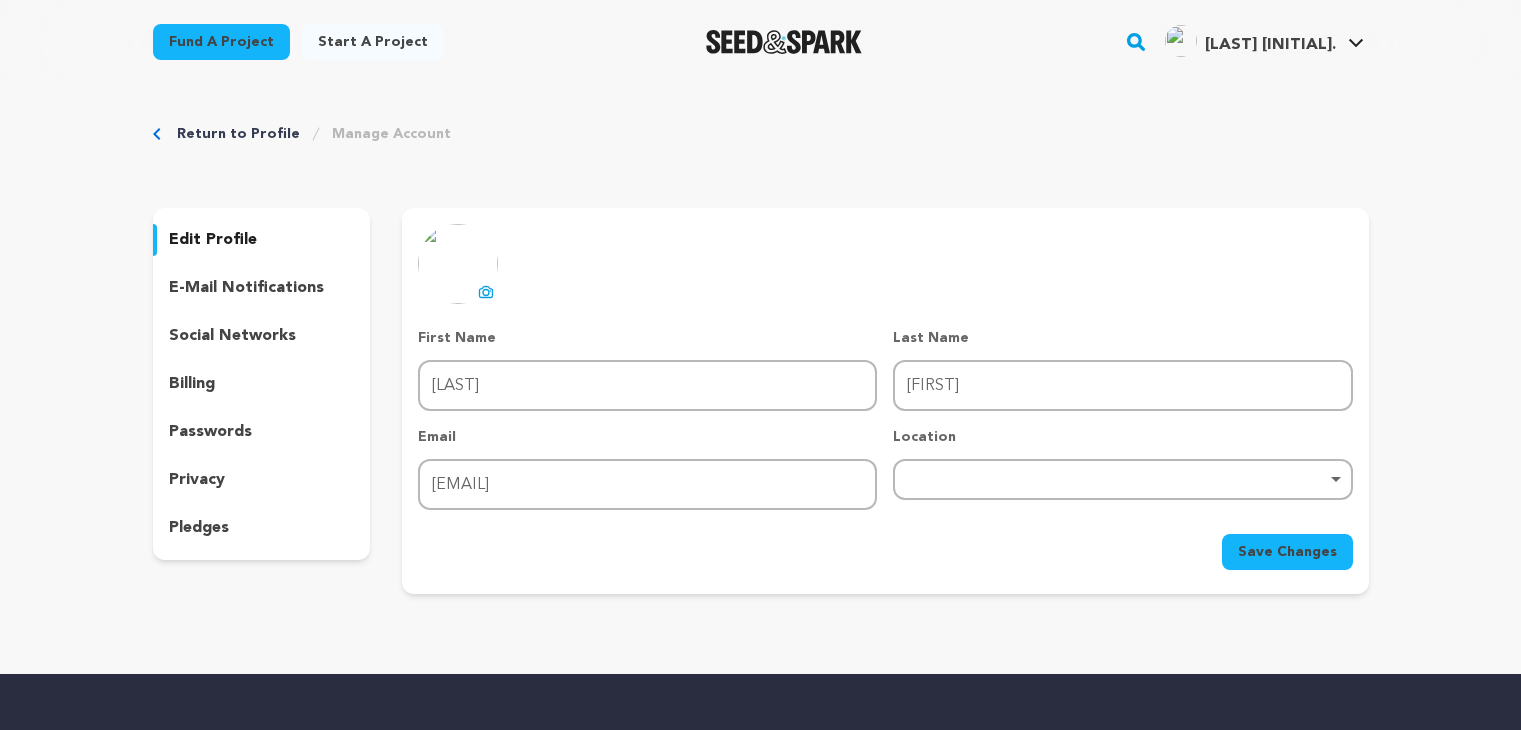 scroll, scrollTop: 0, scrollLeft: 0, axis: both 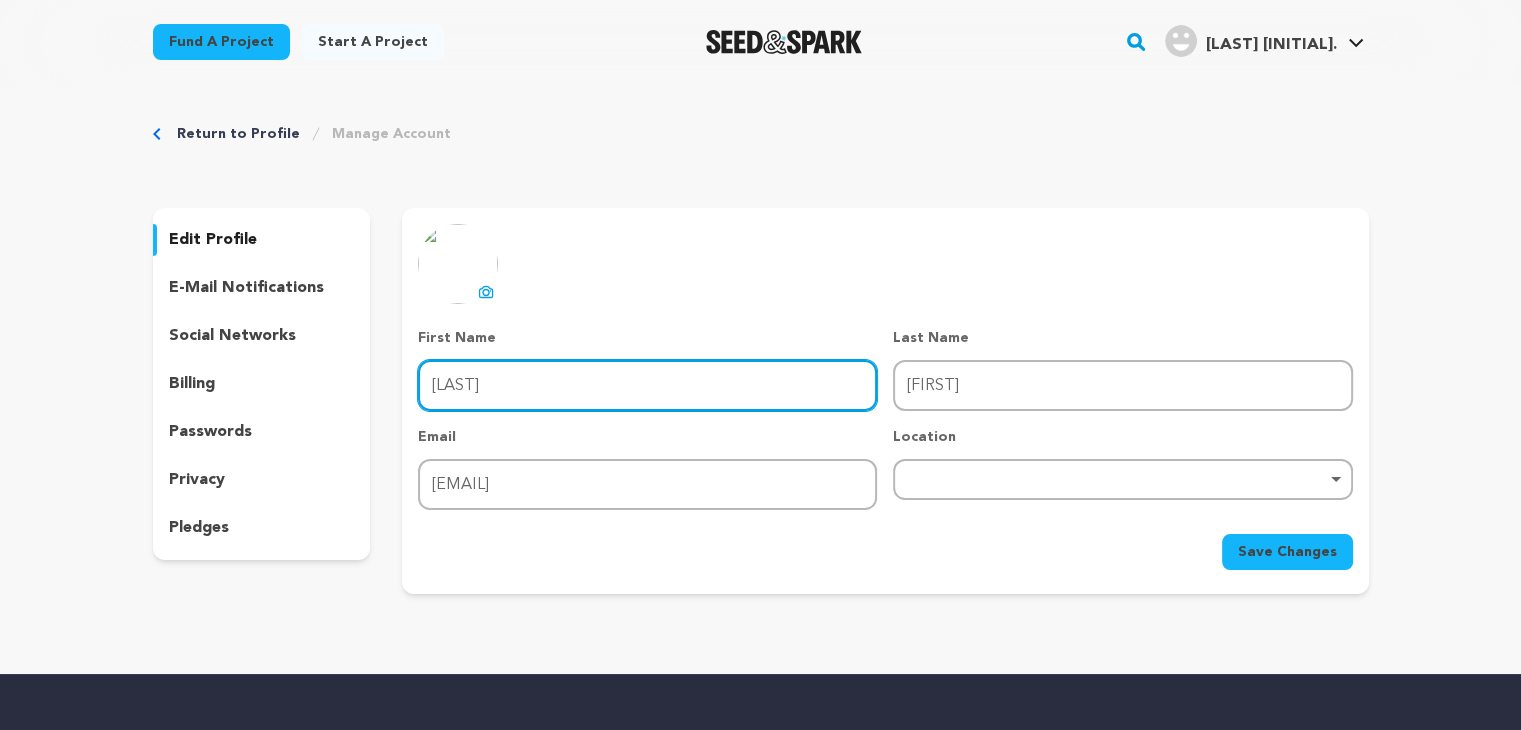 drag, startPoint x: 528, startPoint y: 389, endPoint x: 331, endPoint y: 342, distance: 202.529 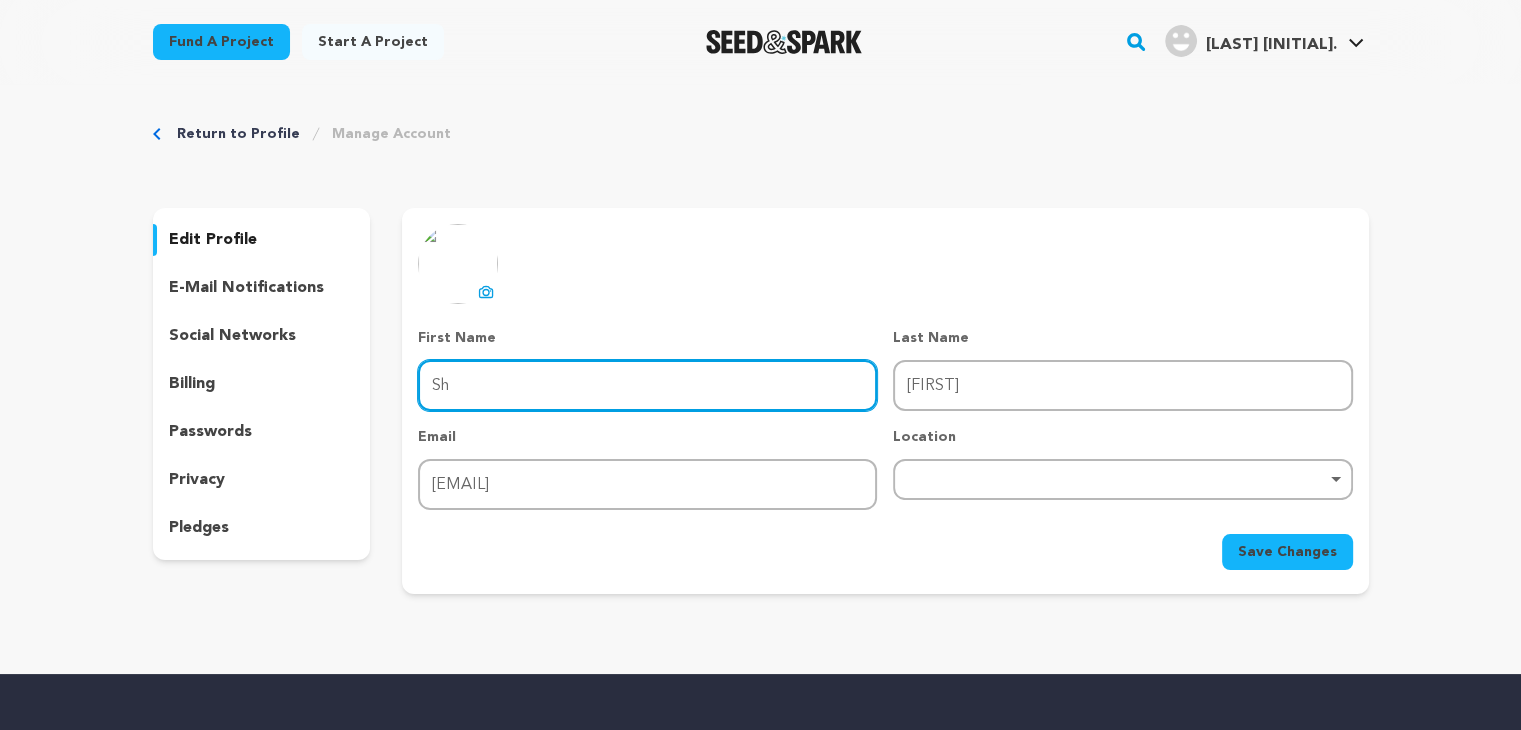 type on "Sharing Smiles Dental" 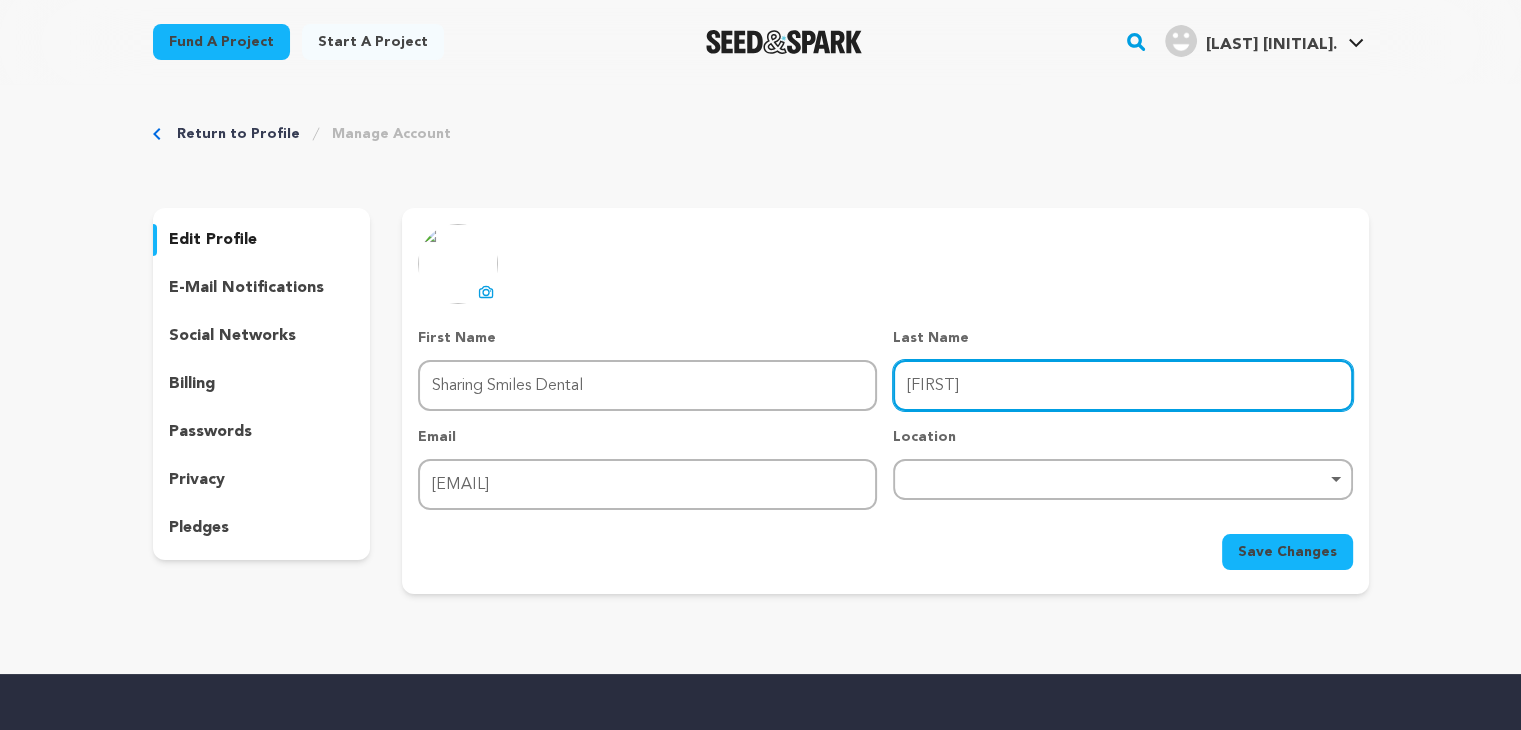 click on "Nick" at bounding box center (1122, 385) 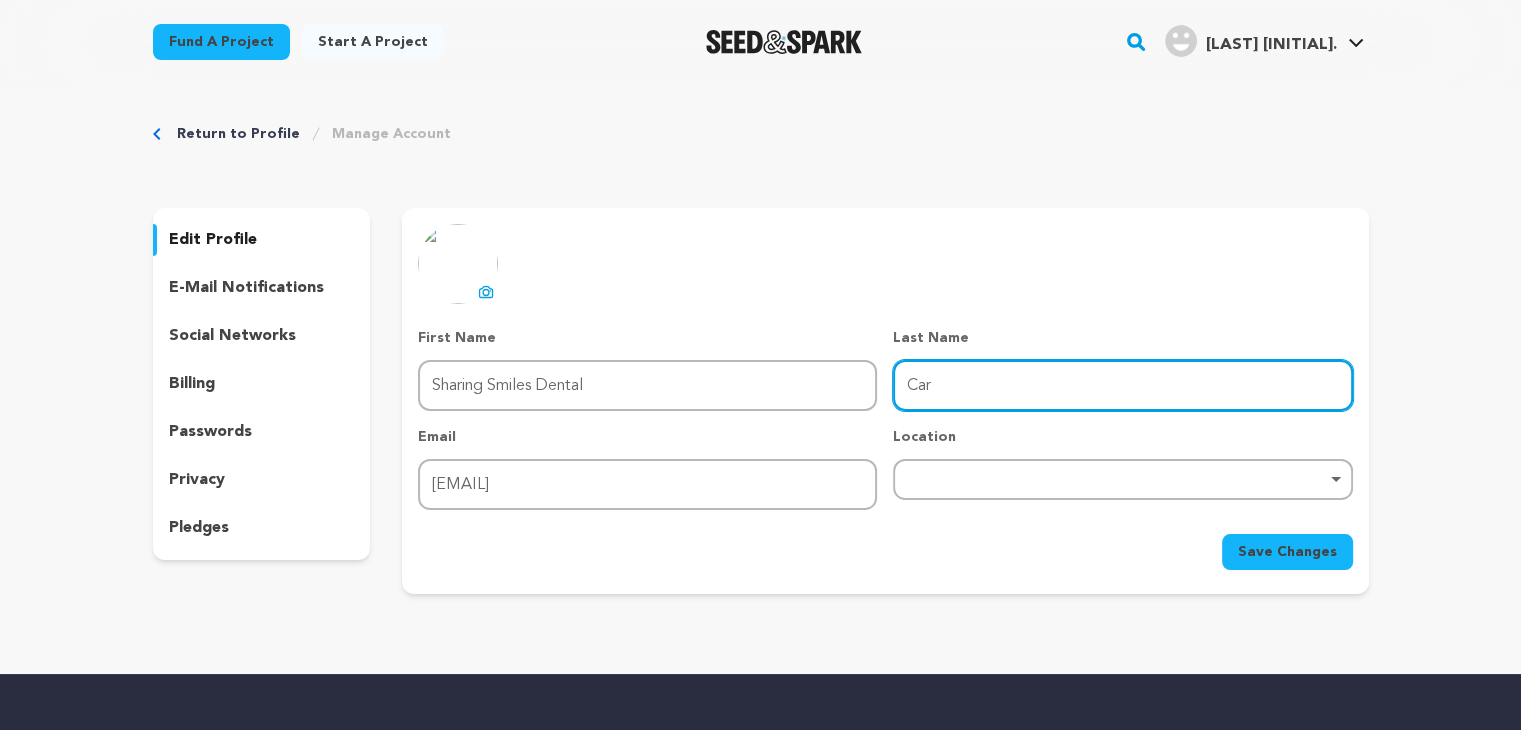 type on "Care Brampton" 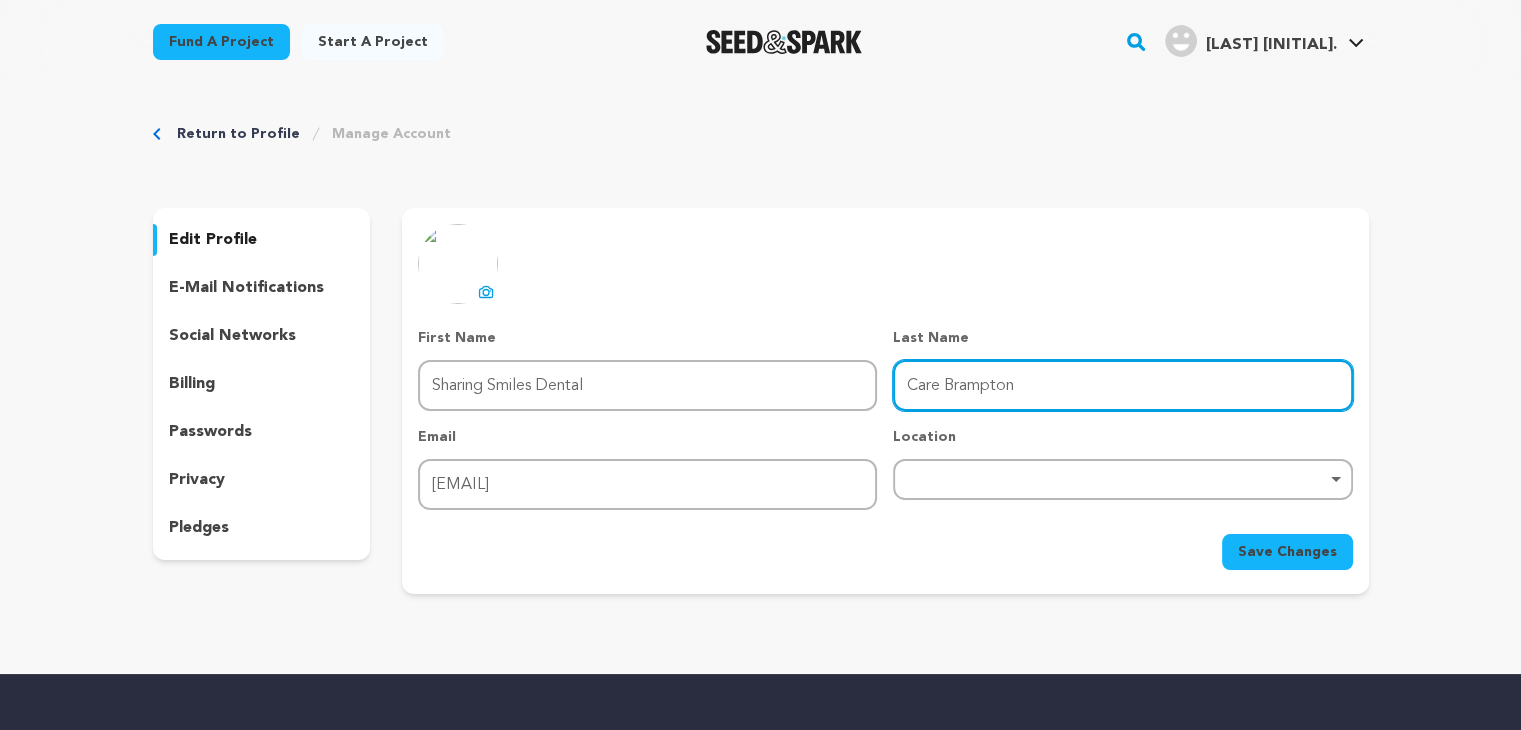 click on "Remove item" at bounding box center [1122, 479] 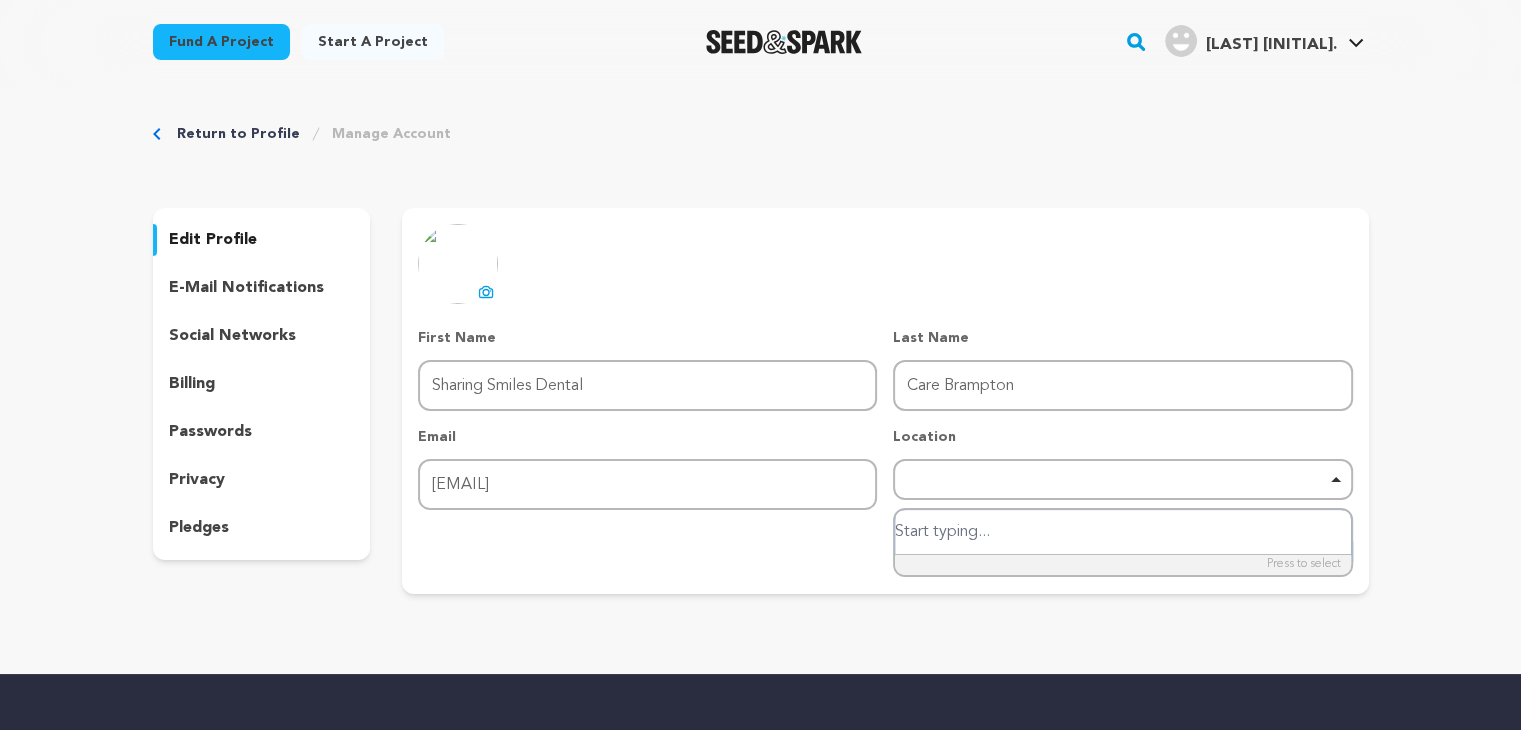 click at bounding box center [1122, 532] 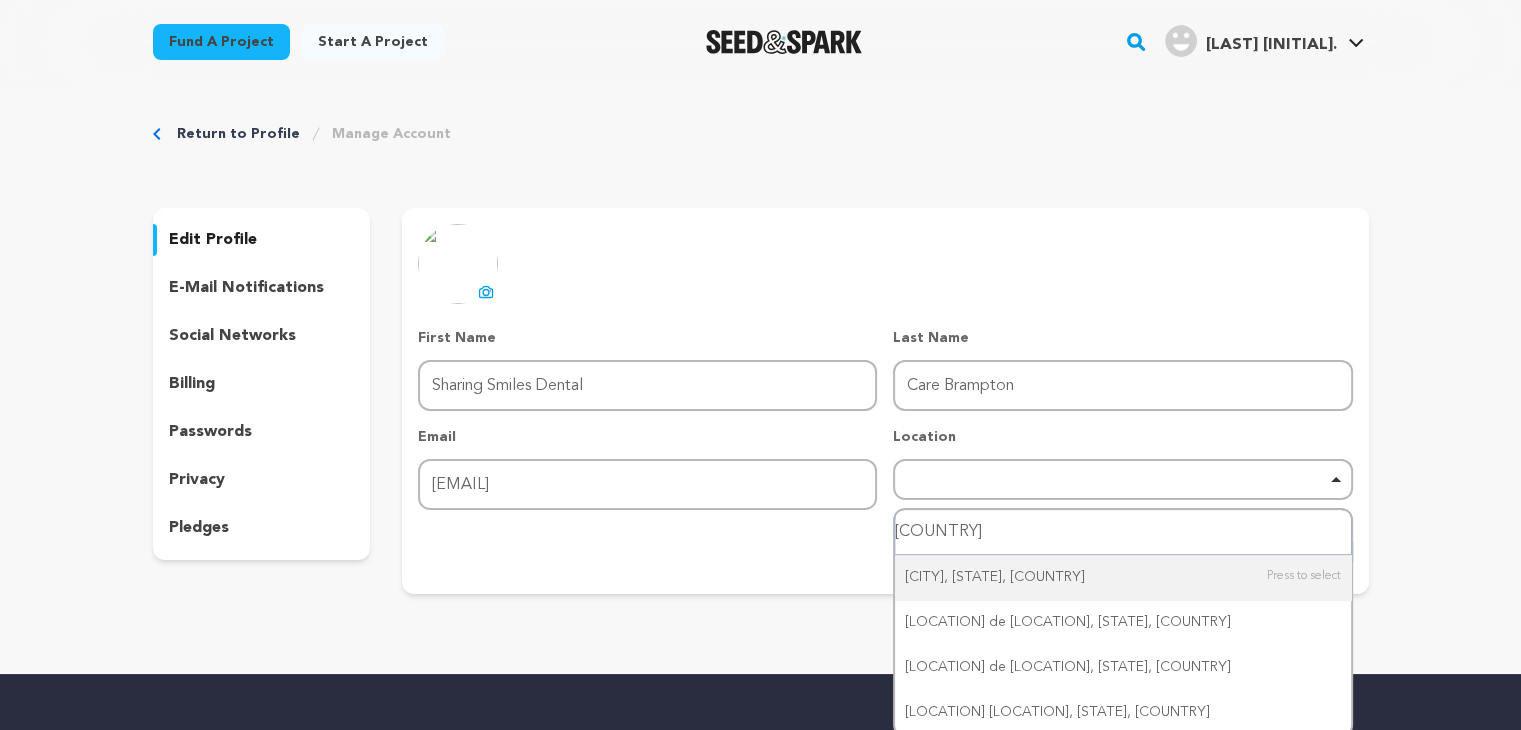 type on "canada" 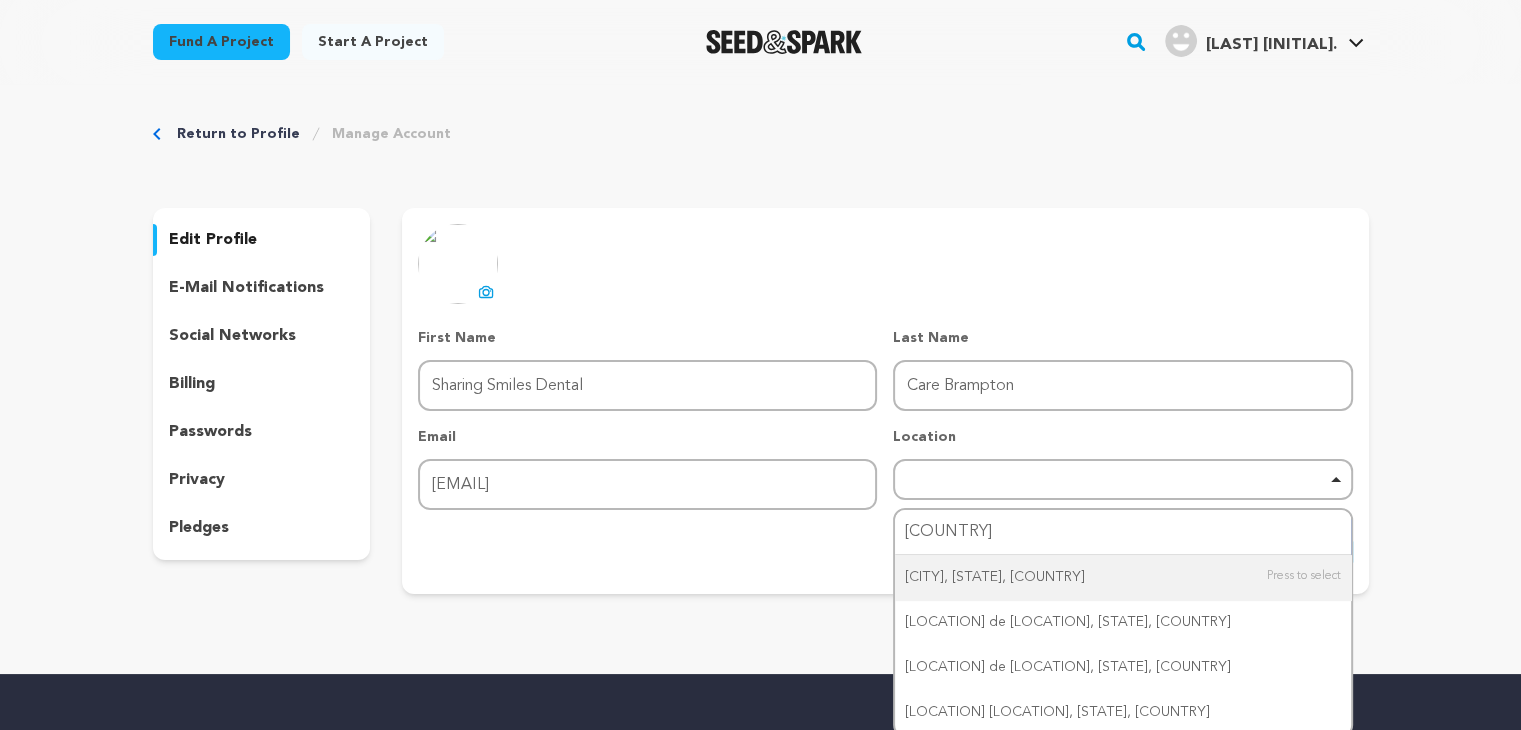 click on "uploading spinner
upload profile image
First Name
First Name
Sharing Smiles Dental
Last Name
Last Name
Care Brampton
Email
Email
buchananick080@gmail.com
Location
Remove item canada Canada, KY, USA Cañada de Gómez, Santa Fe Province, Argentina Cañadas de Obregón, Jalisco, Mexico" at bounding box center [885, 401] 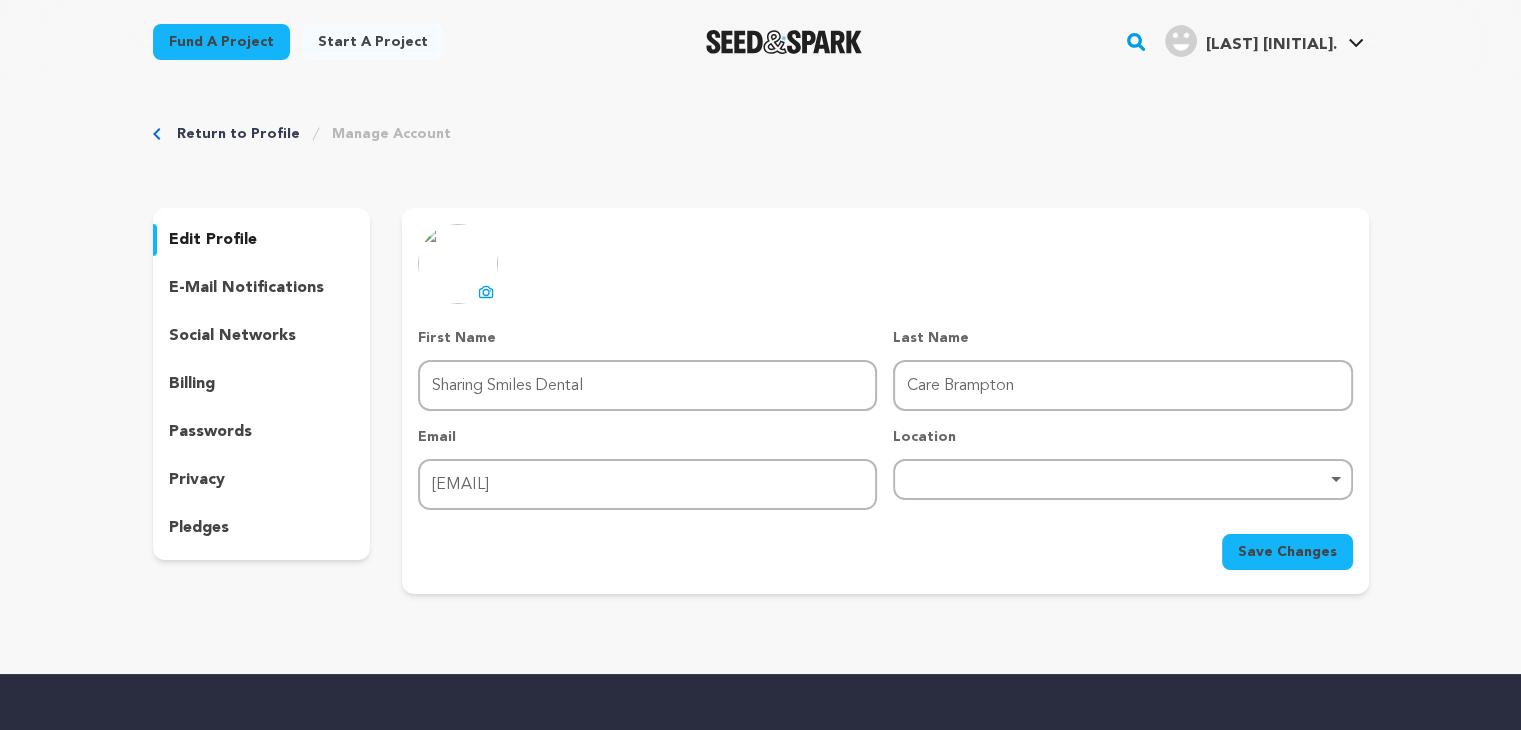 click on "Save Changes" at bounding box center [1287, 552] 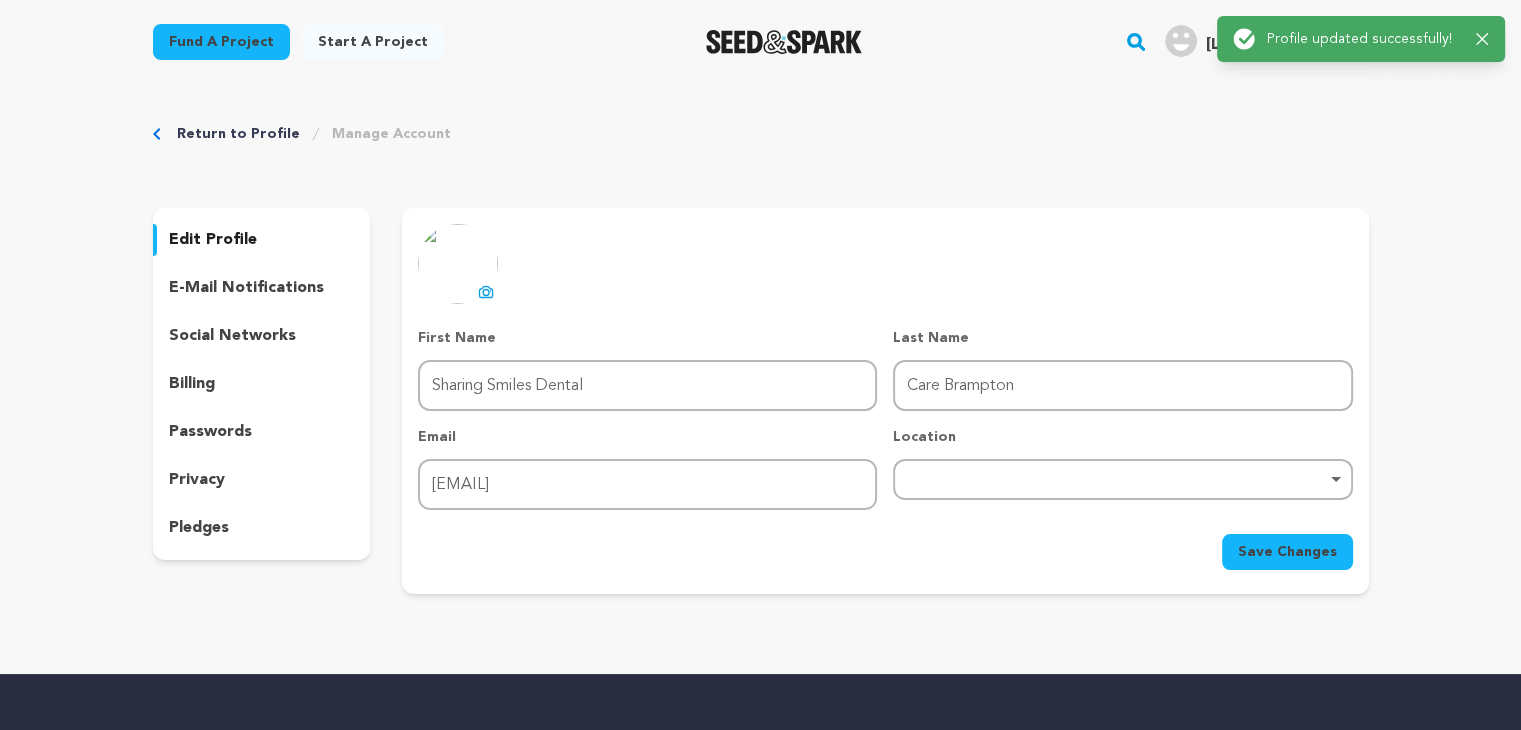 click on "edit profile" at bounding box center [213, 240] 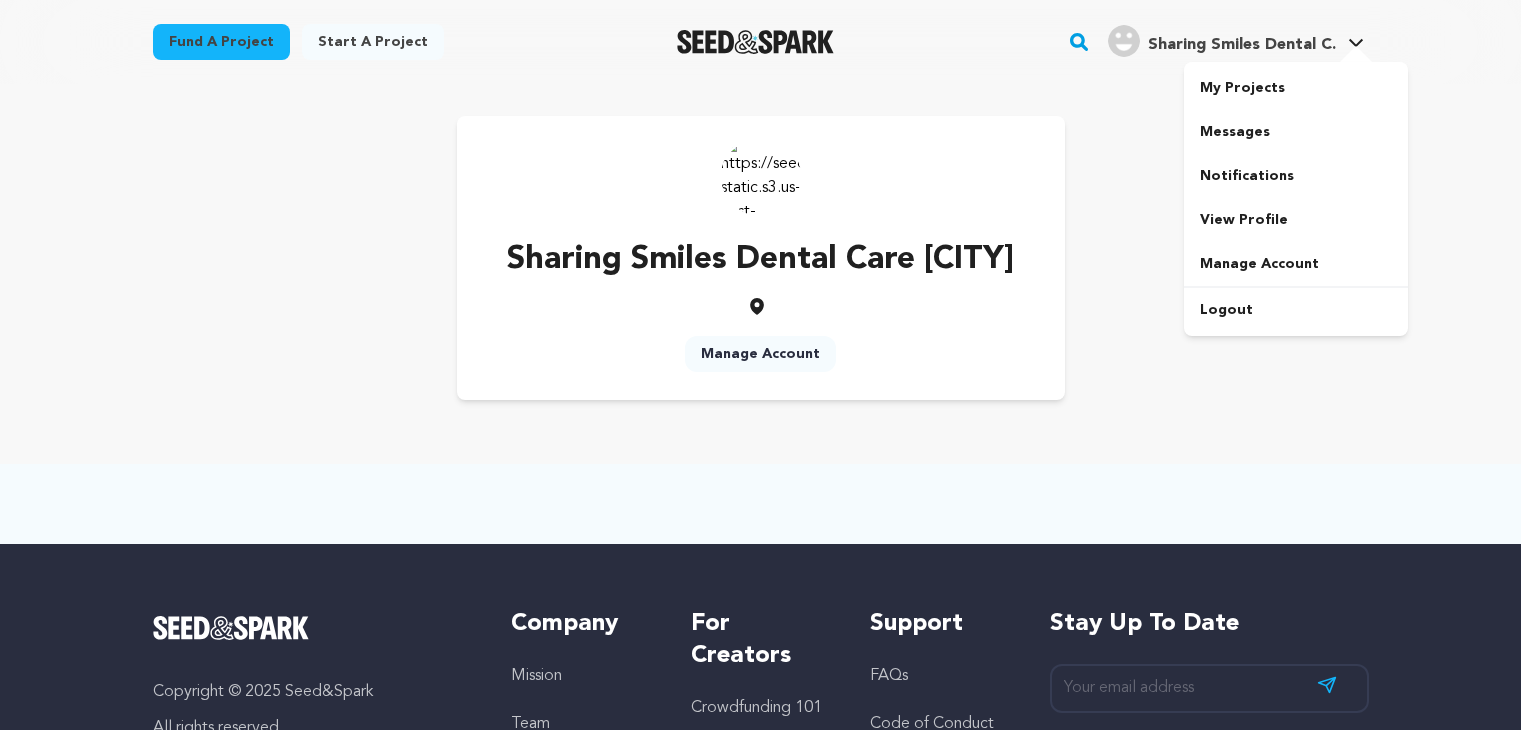 scroll, scrollTop: 0, scrollLeft: 0, axis: both 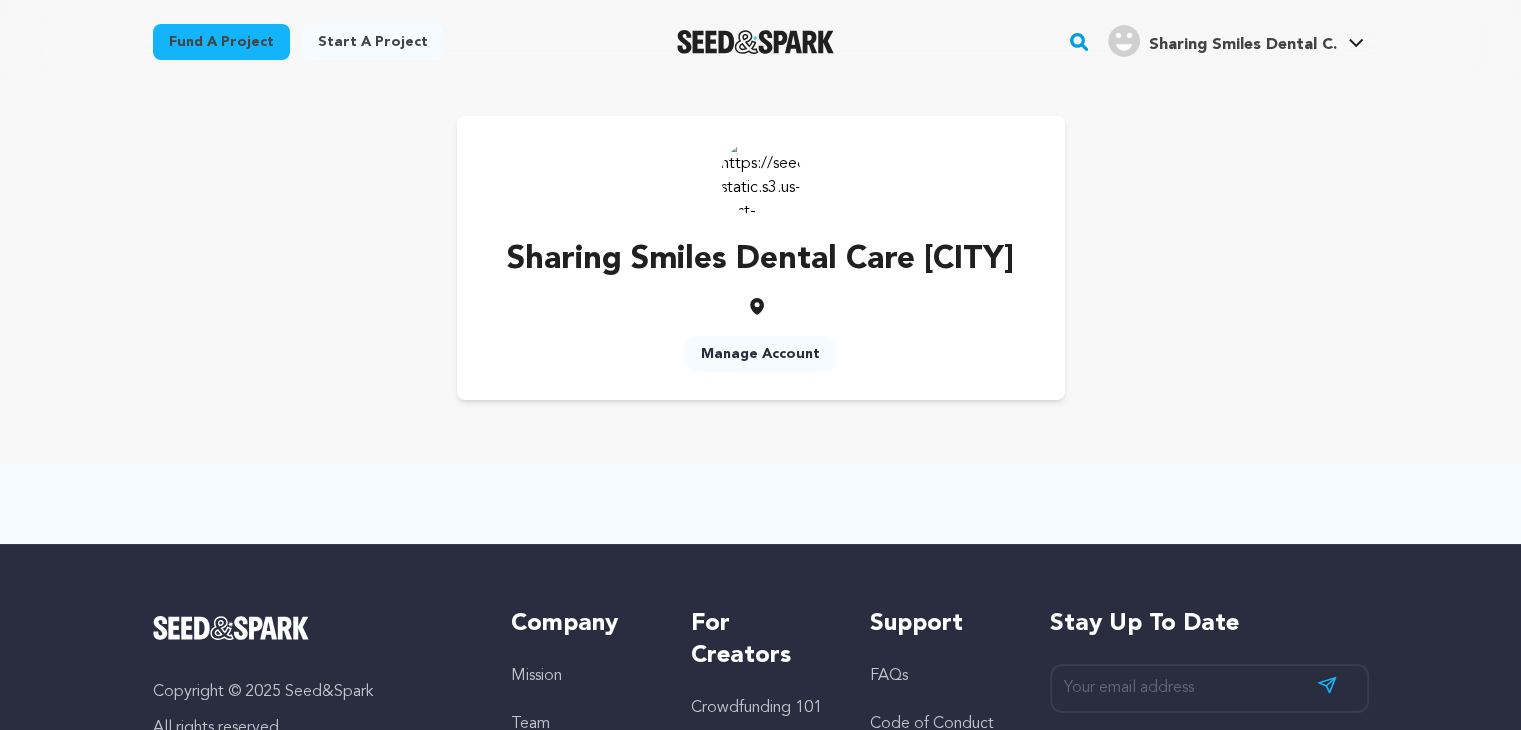 click at bounding box center (761, 176) 